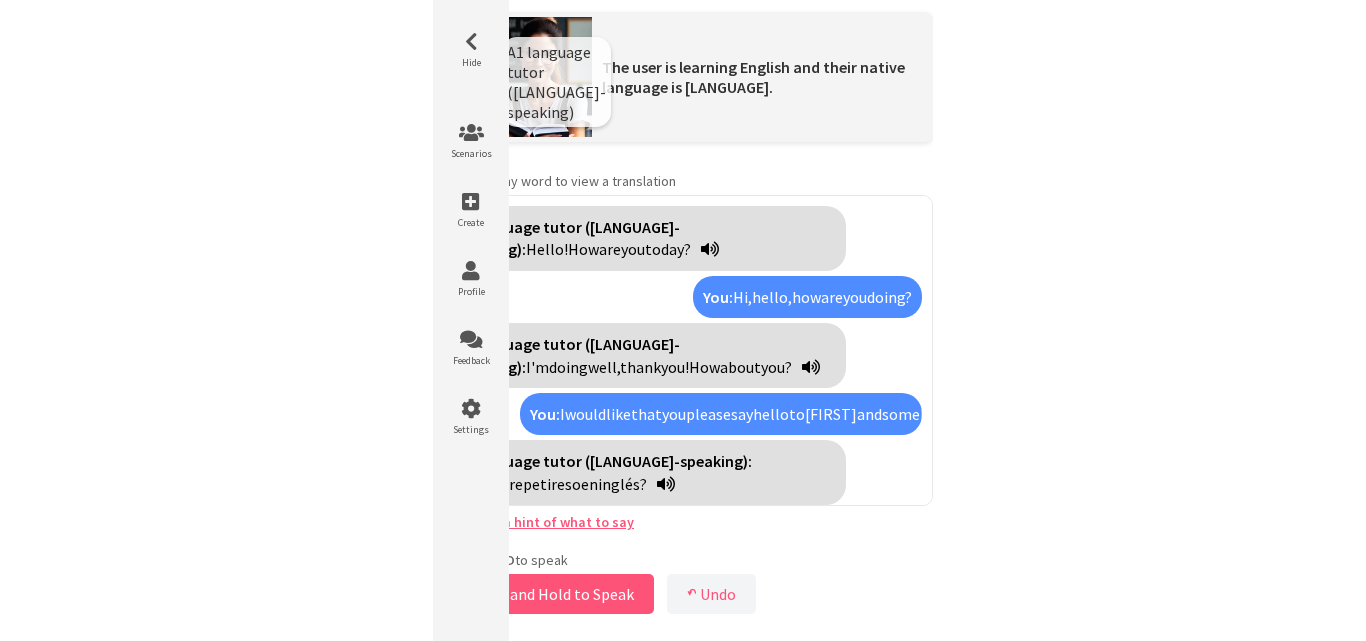 scroll, scrollTop: 0, scrollLeft: 0, axis: both 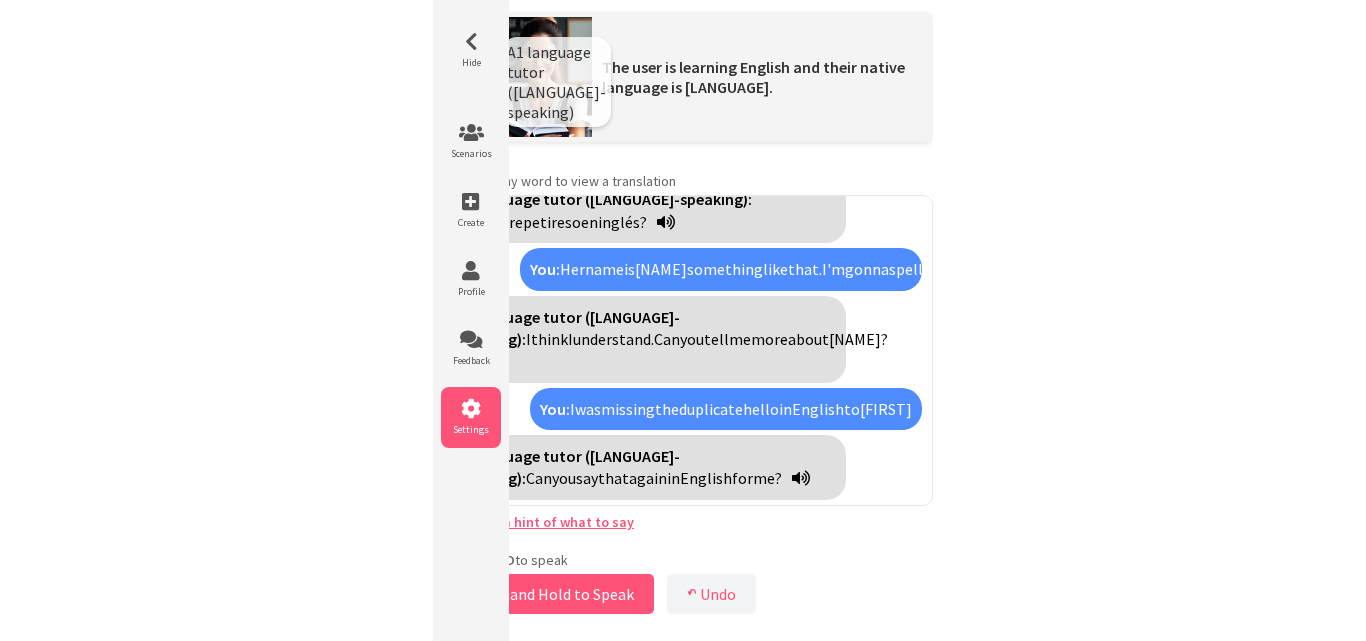 click on "Settings" at bounding box center [471, 417] 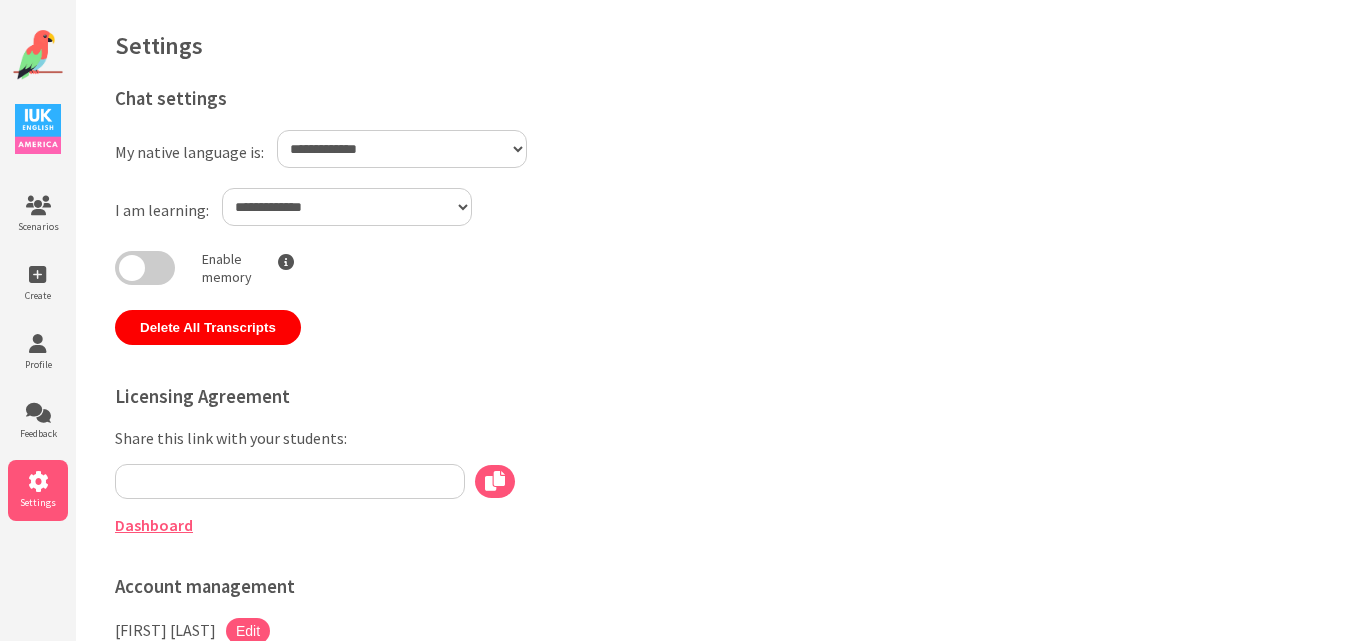 scroll, scrollTop: 0, scrollLeft: 0, axis: both 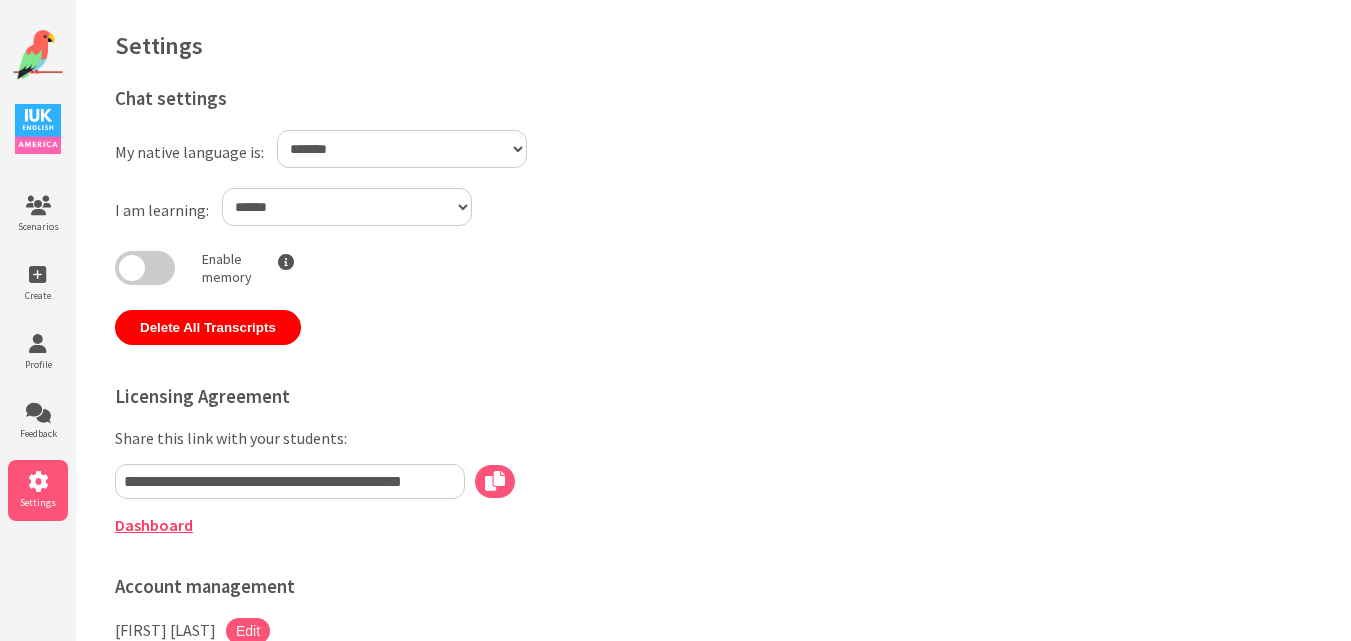 click on "Dashboard" at bounding box center [154, 525] 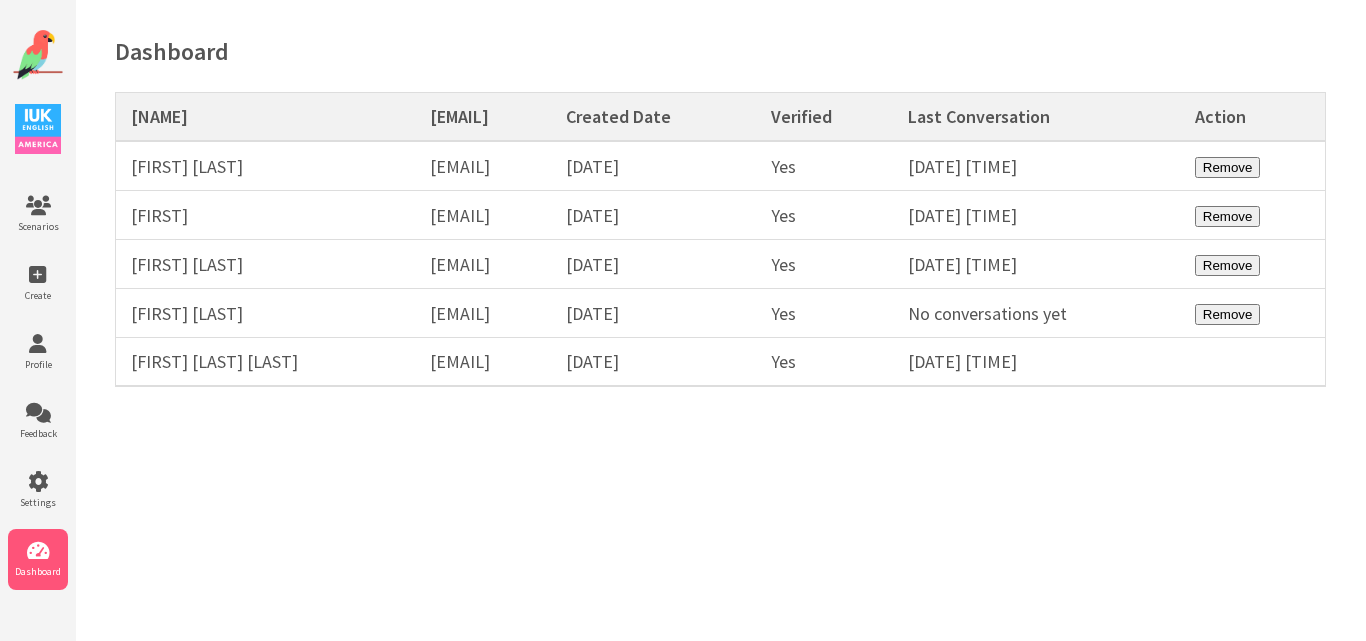 scroll, scrollTop: 0, scrollLeft: 0, axis: both 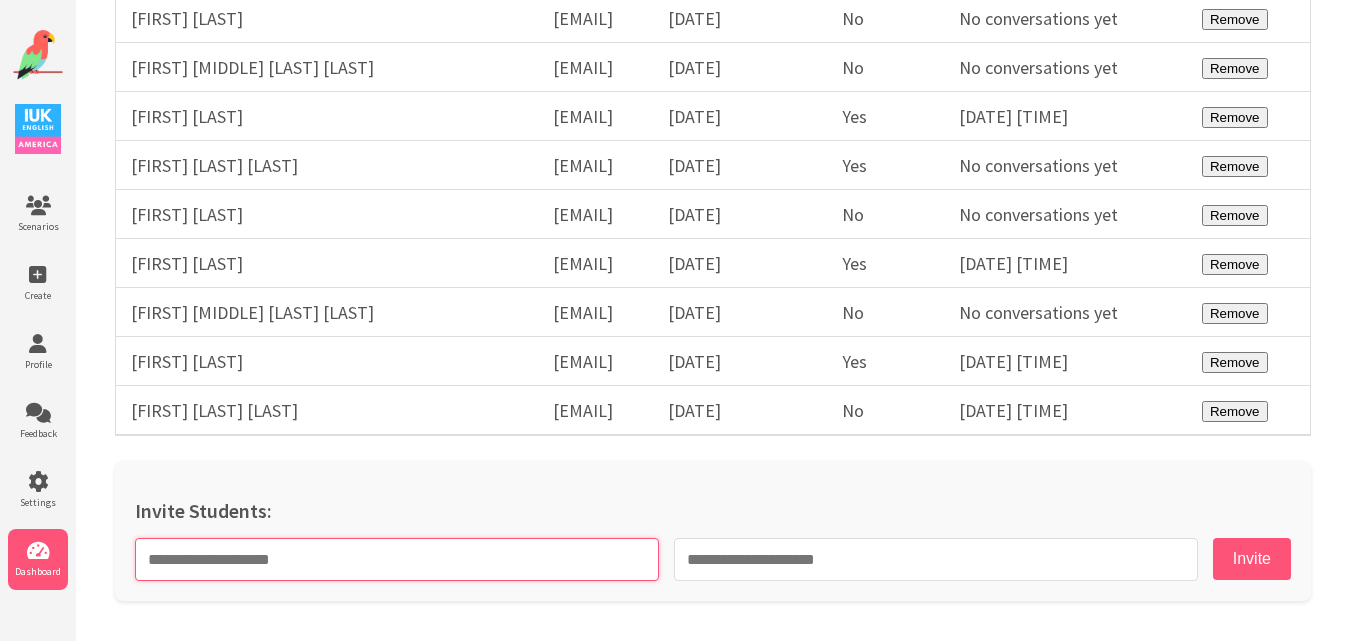 click at bounding box center (397, 559) 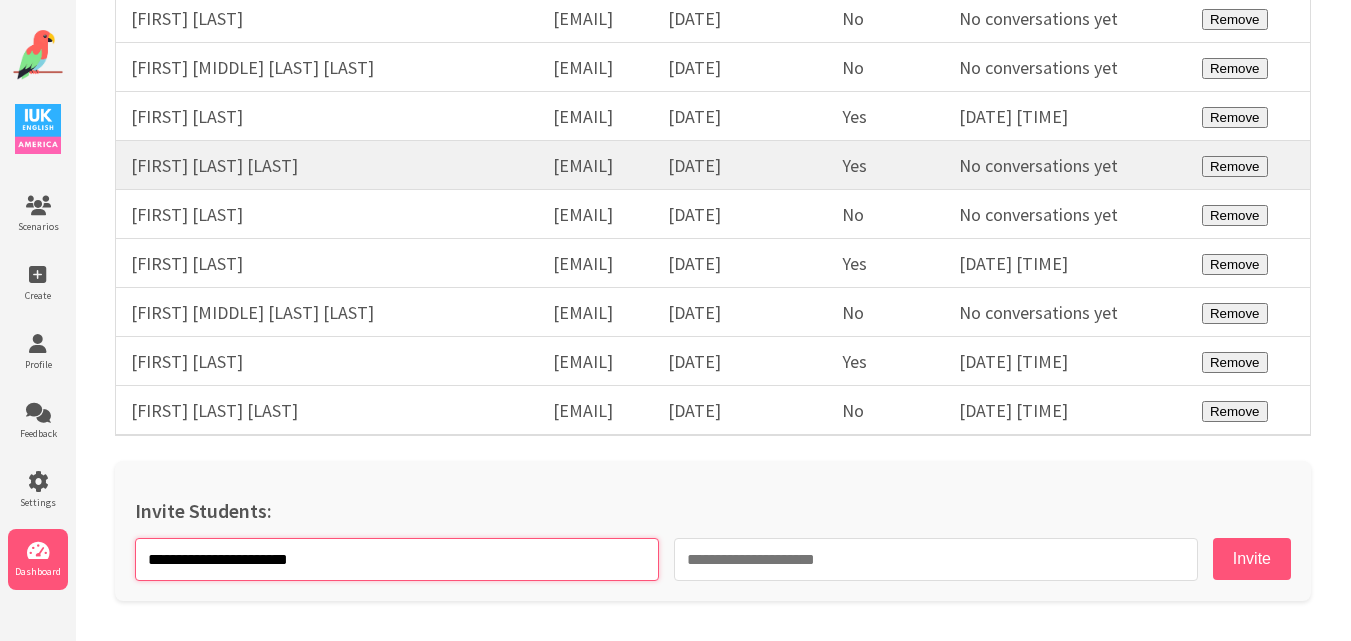 type on "**********" 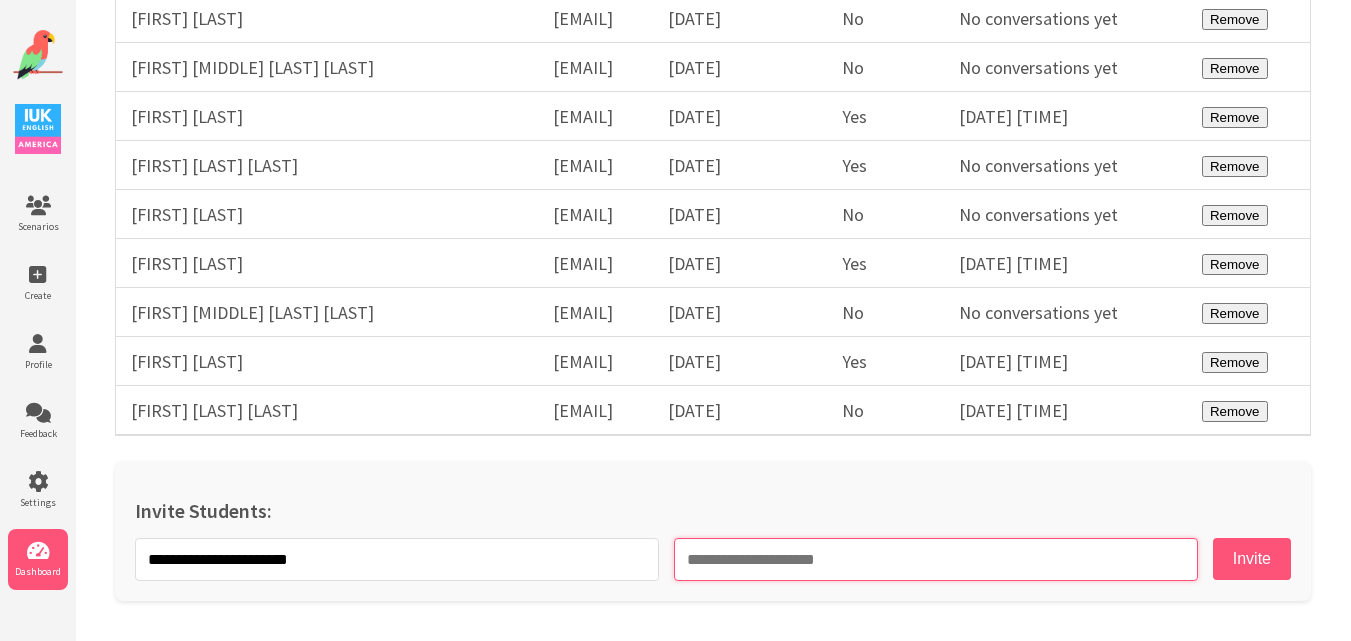 click at bounding box center [936, 559] 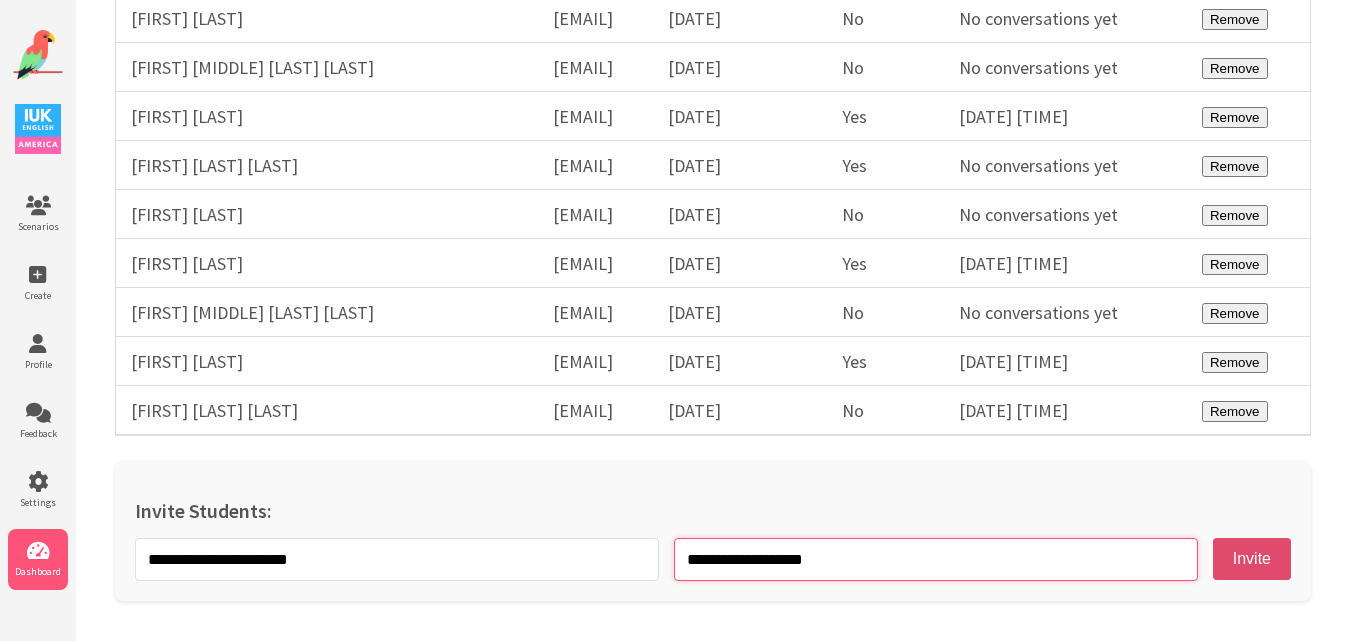 type on "**********" 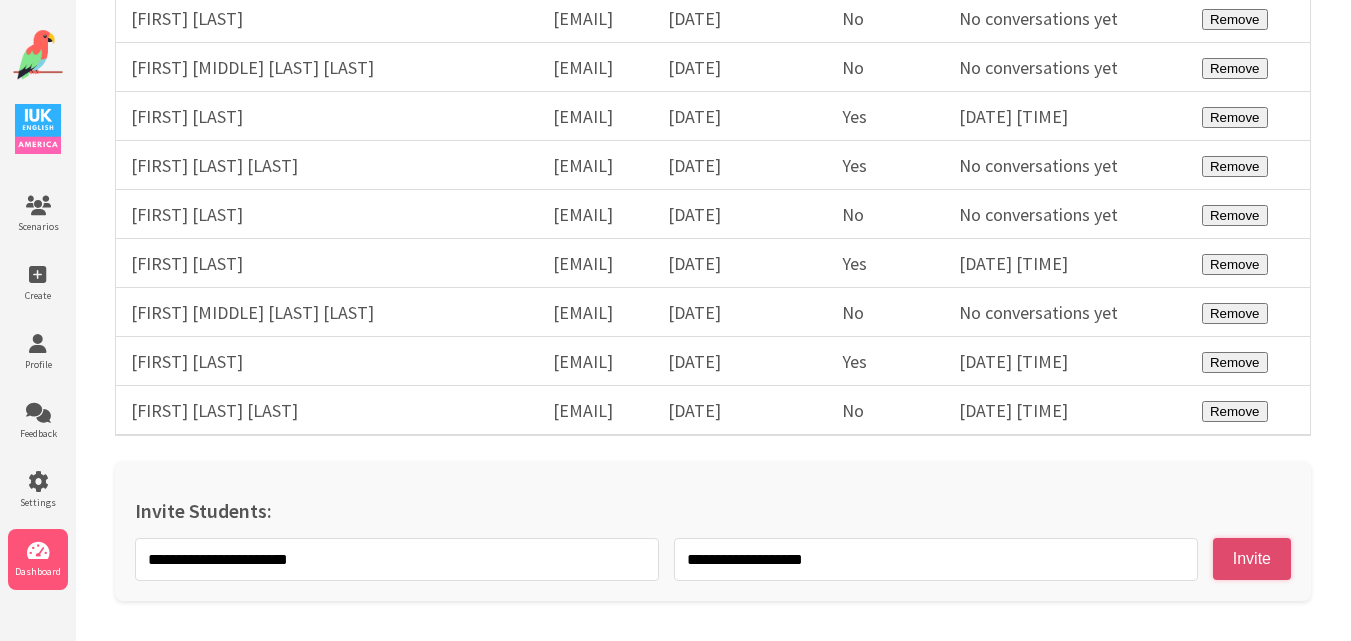 click on "Invite" at bounding box center (1252, 559) 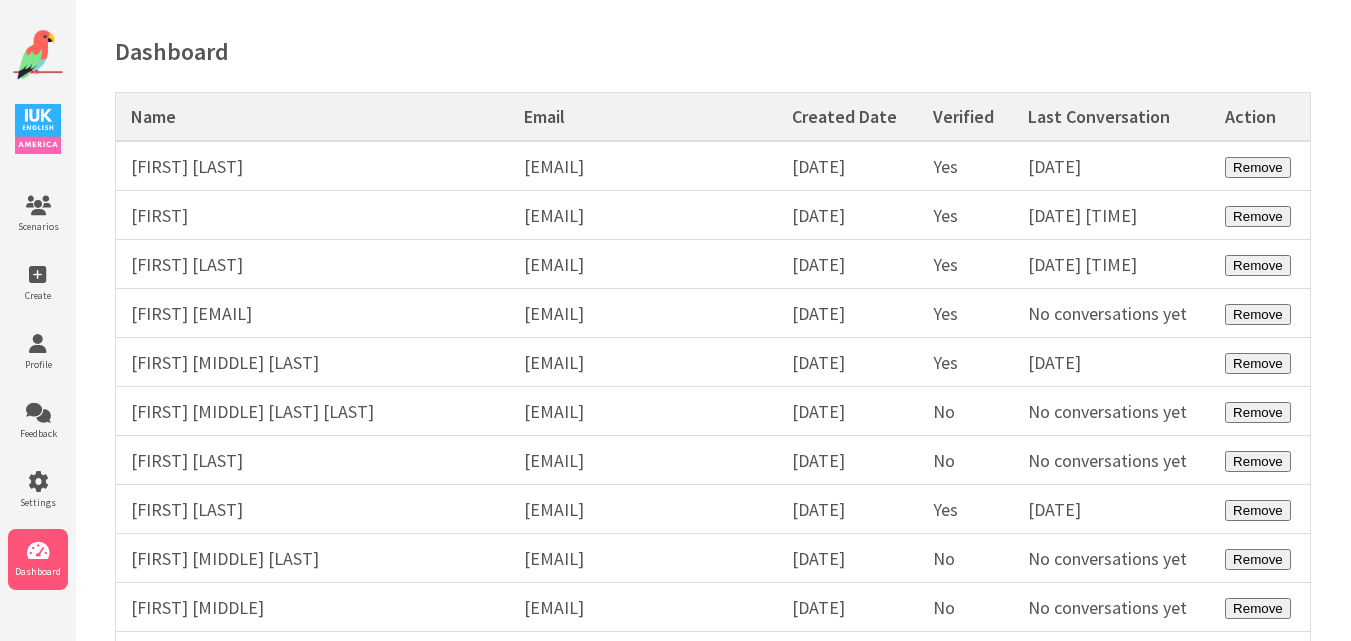 scroll, scrollTop: 0, scrollLeft: 0, axis: both 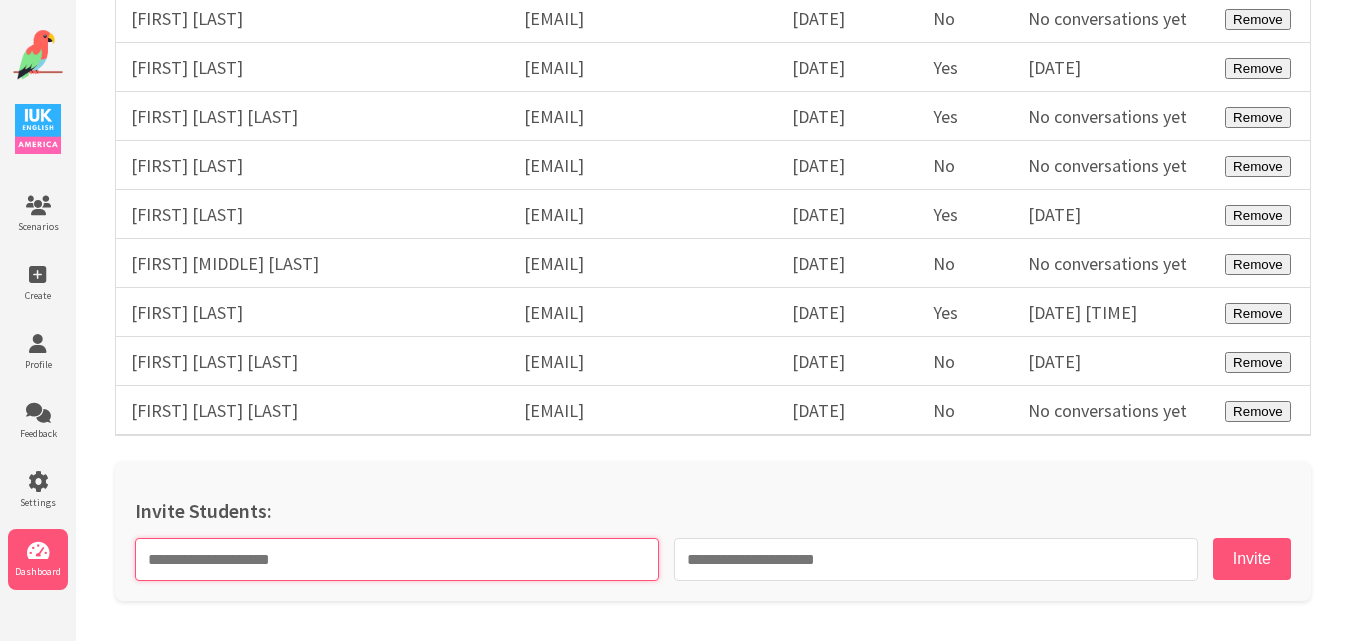 click at bounding box center (397, 559) 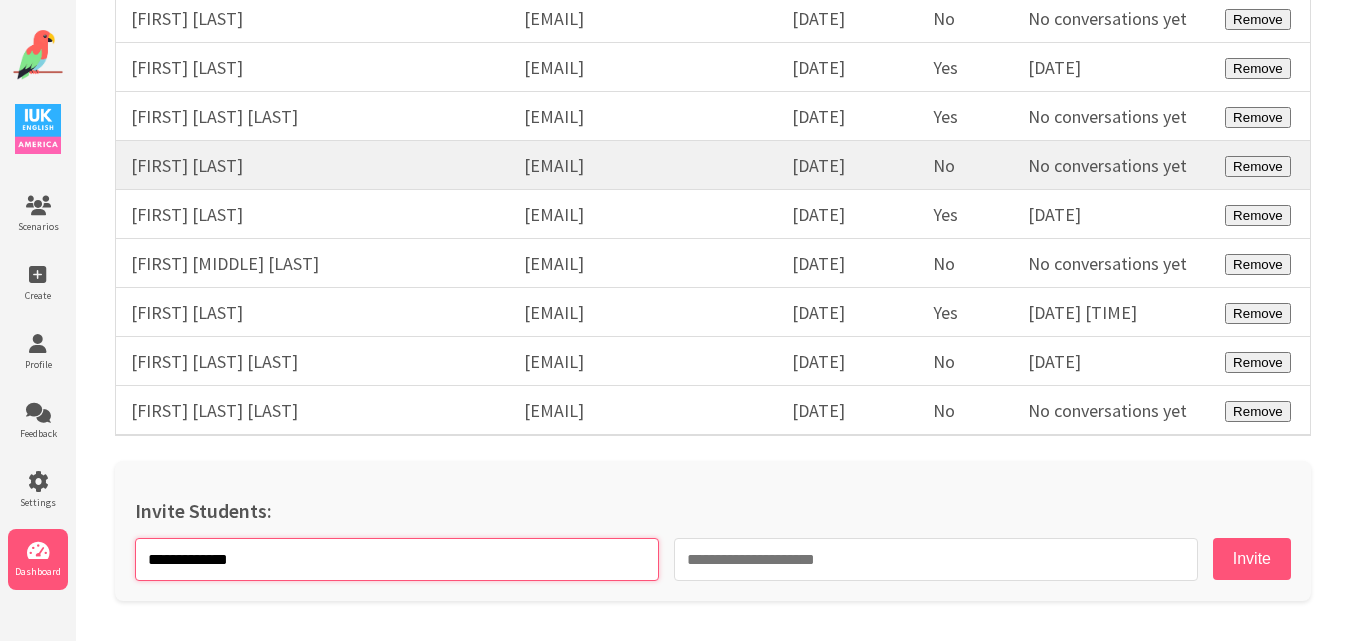 type on "**********" 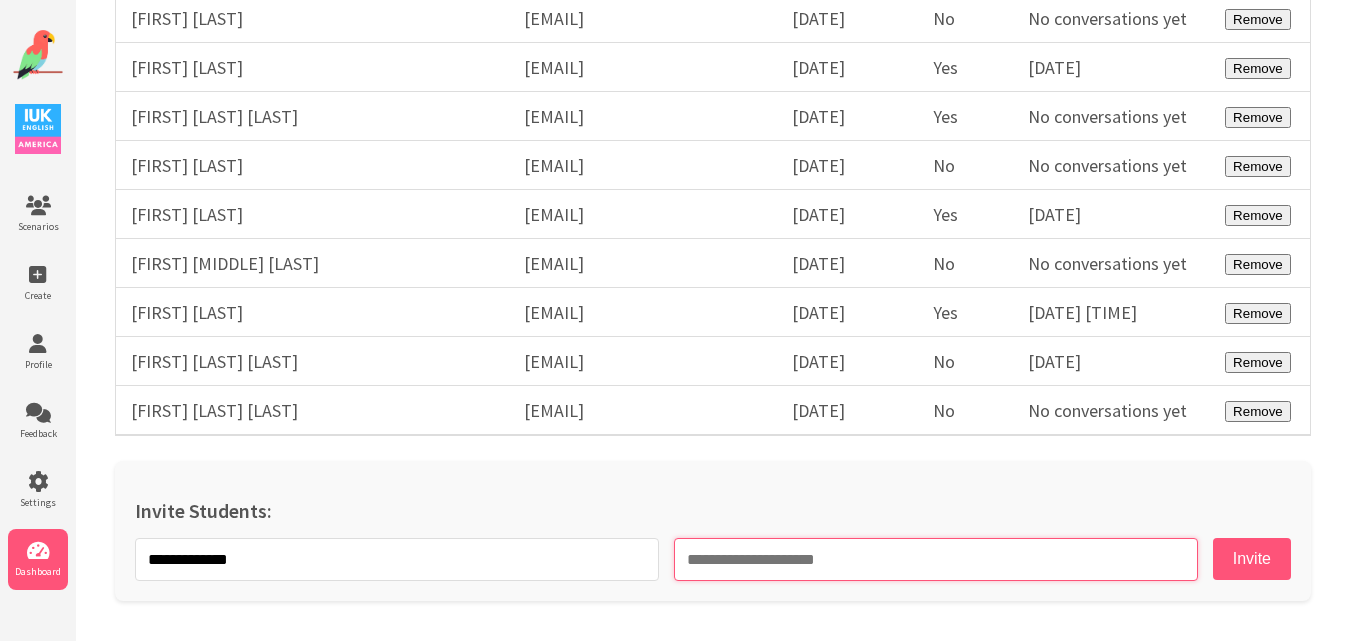 click at bounding box center [936, 559] 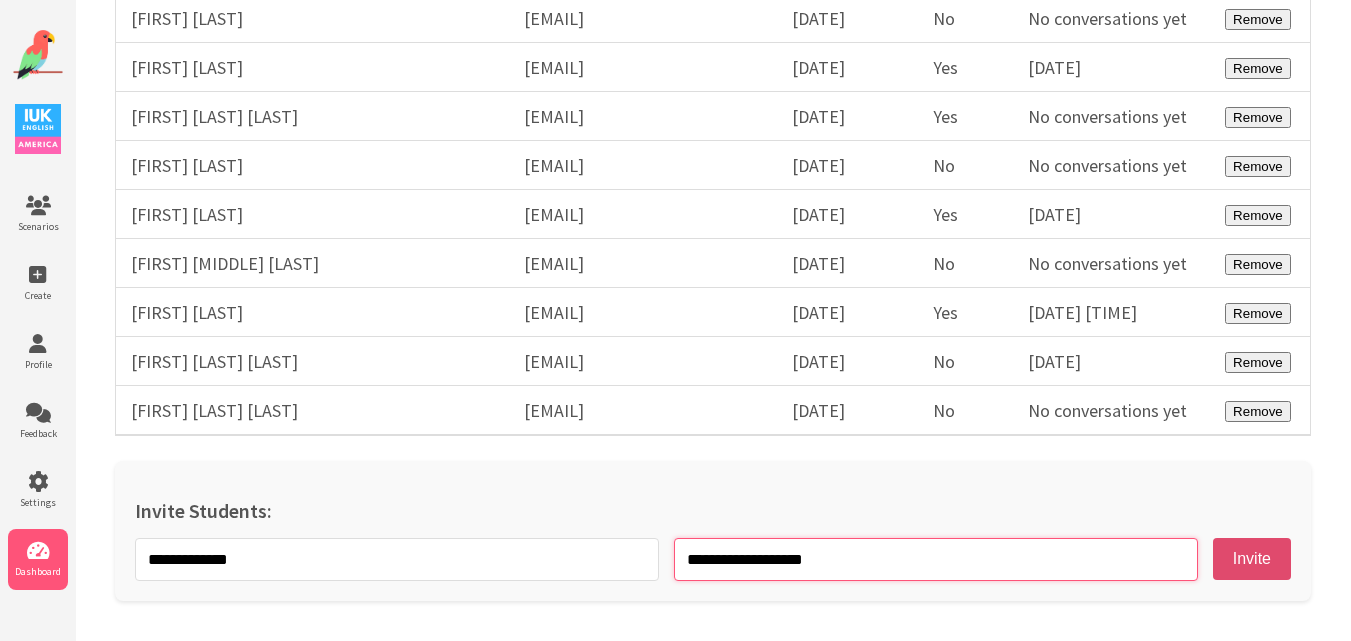 type on "**********" 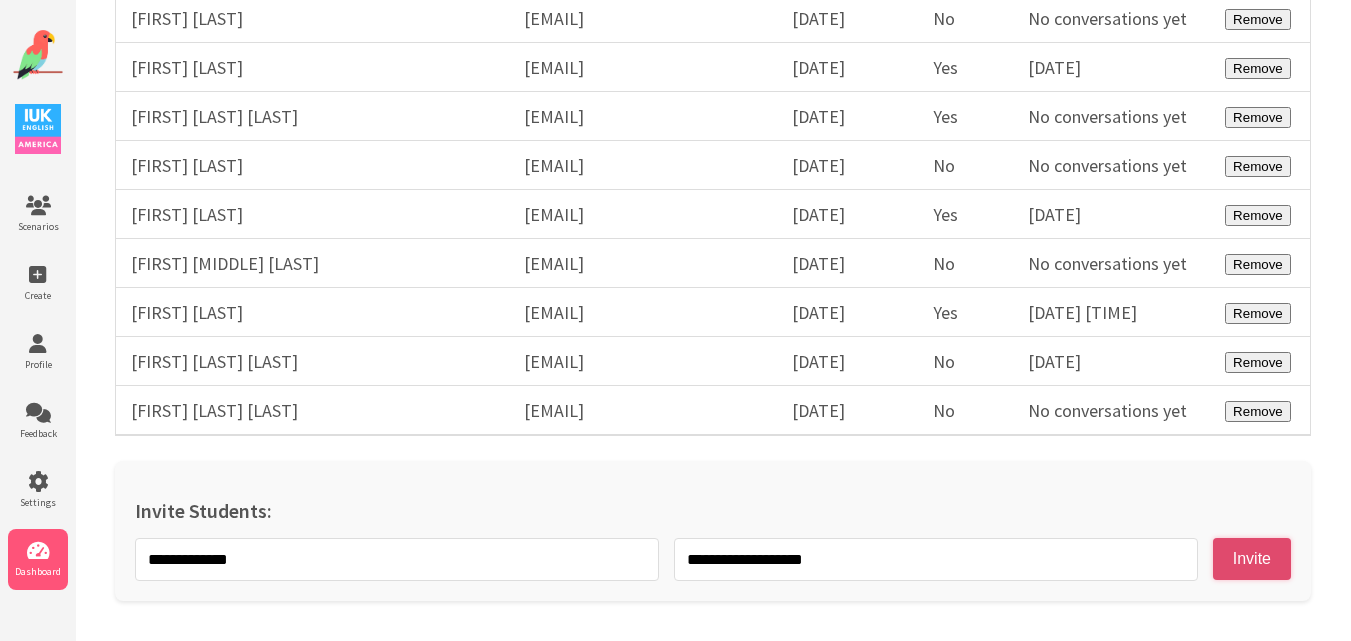click on "Invite" at bounding box center [1252, 559] 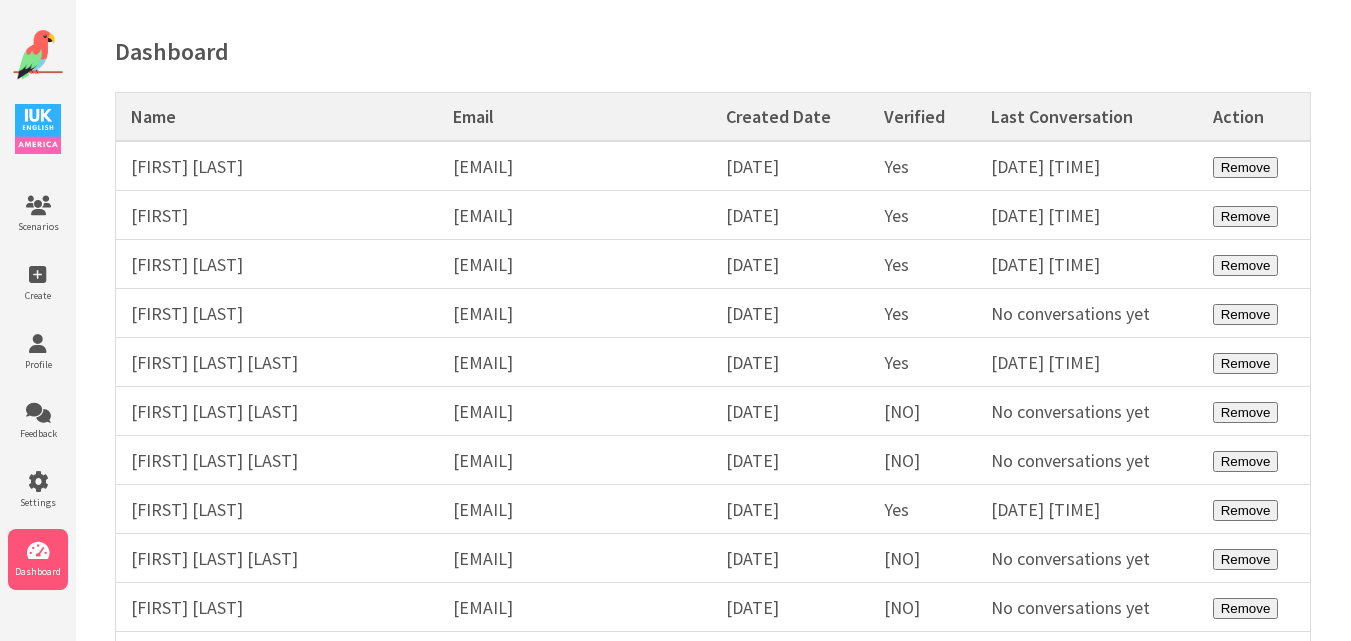 scroll, scrollTop: 0, scrollLeft: 0, axis: both 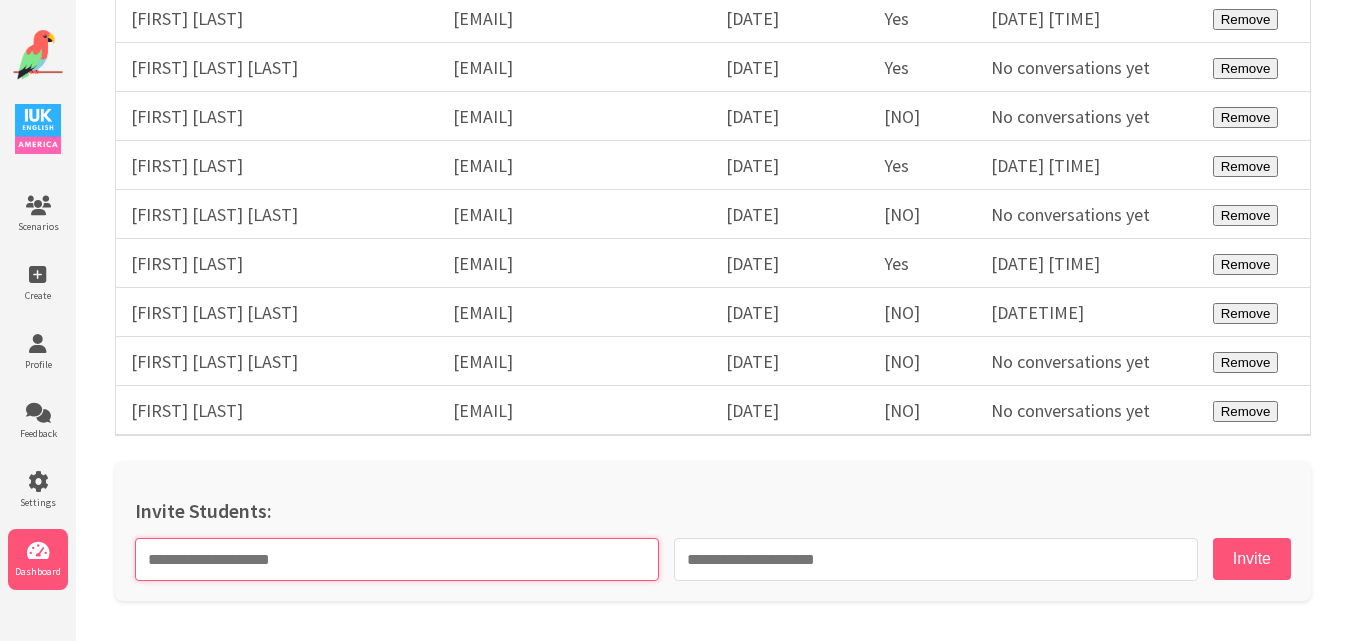 click at bounding box center [397, 559] 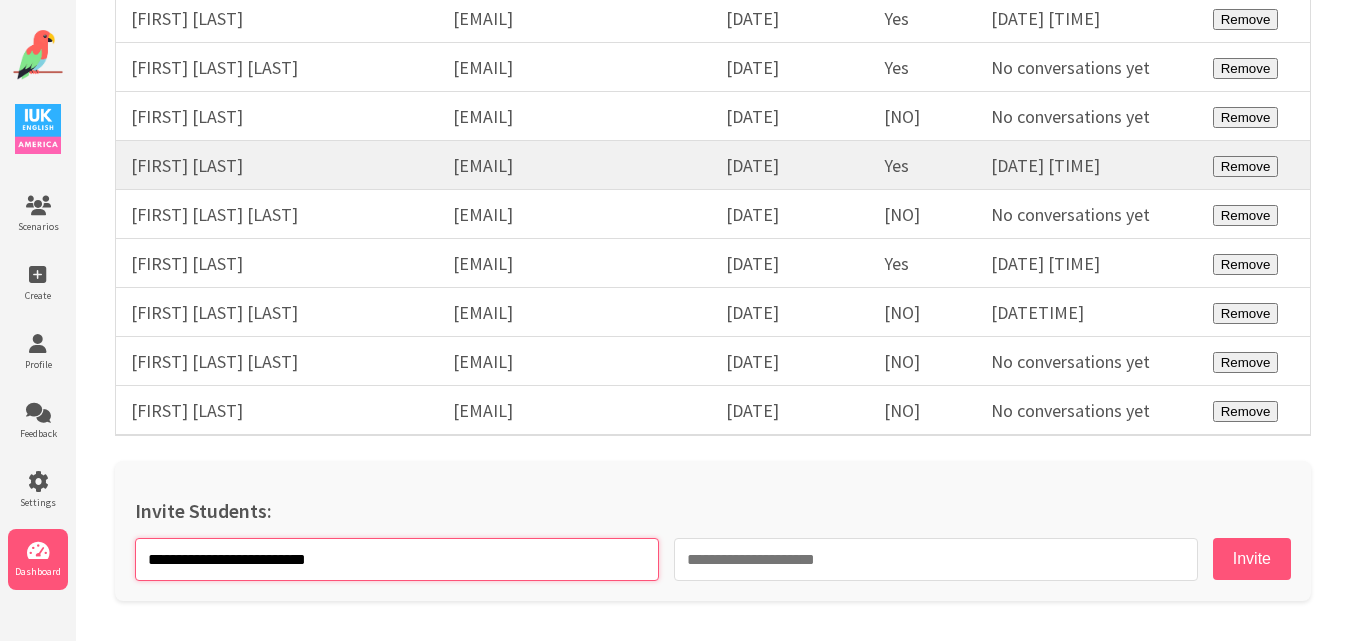 type on "**********" 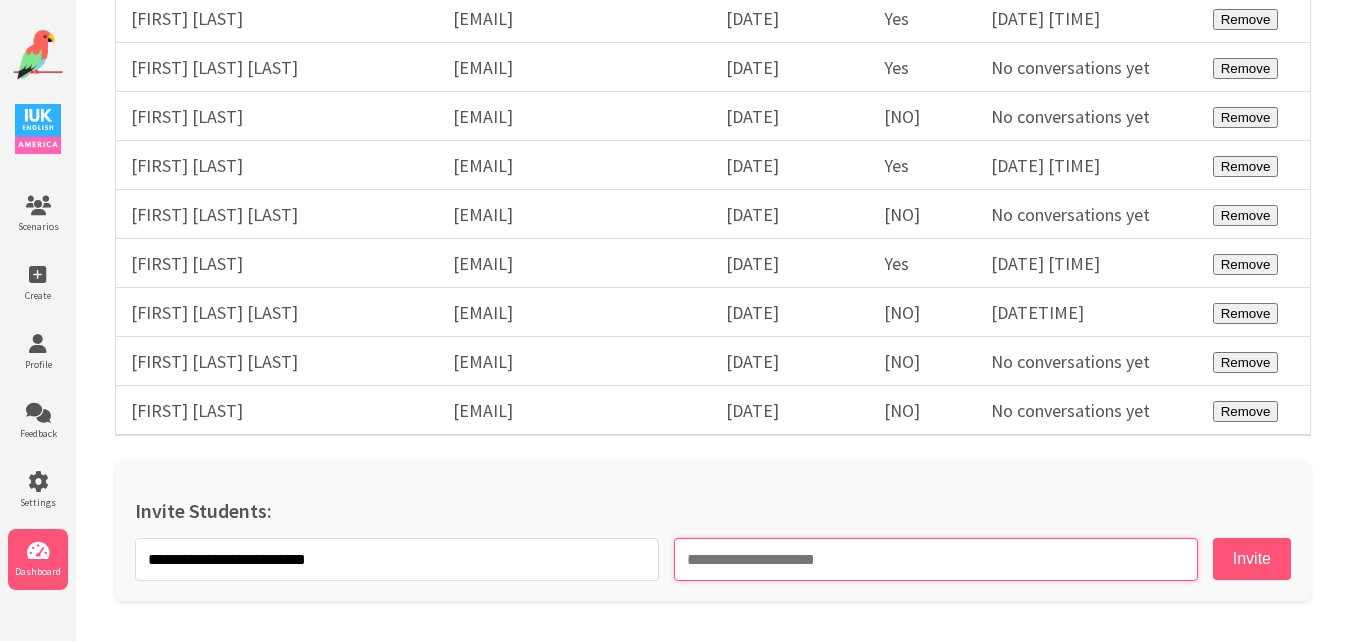 click at bounding box center [936, 559] 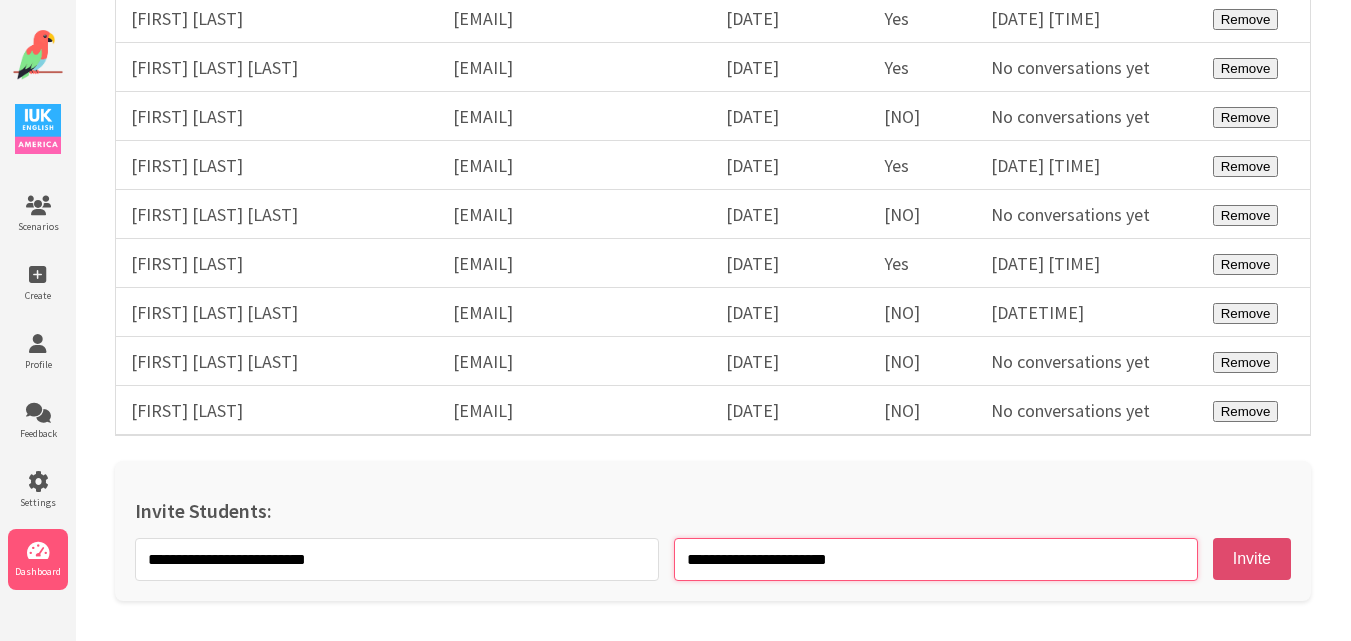 type on "**********" 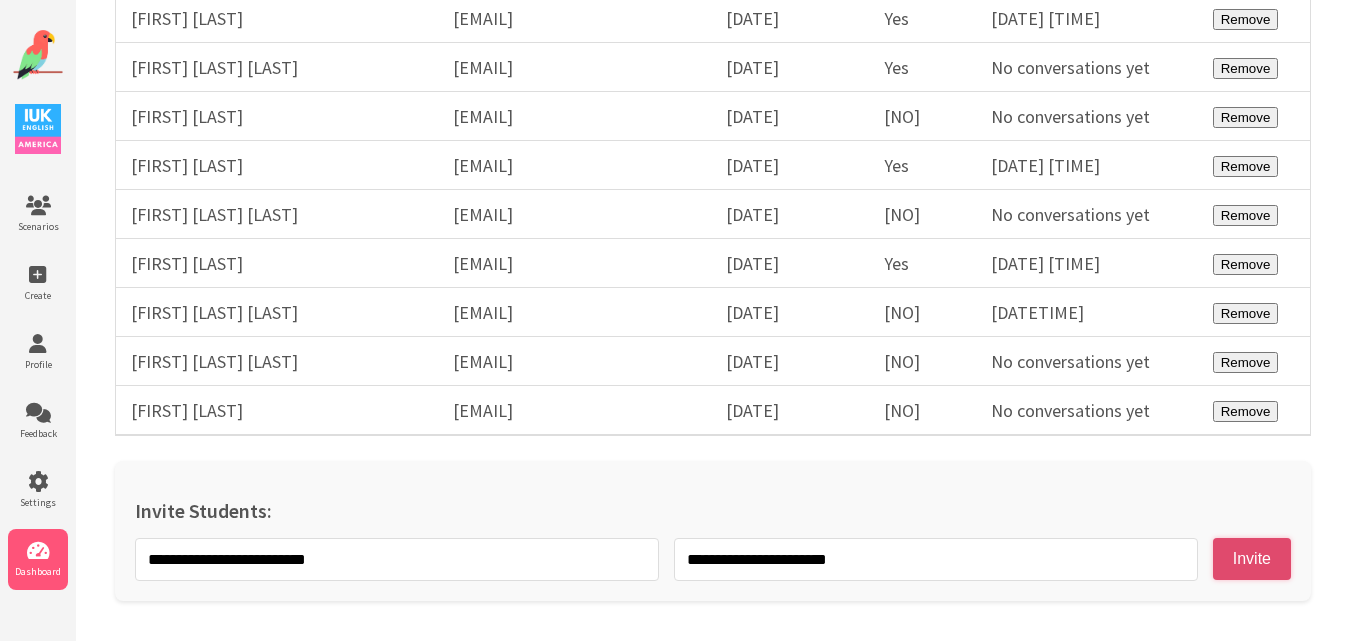 click on "Invite" at bounding box center (1252, 559) 